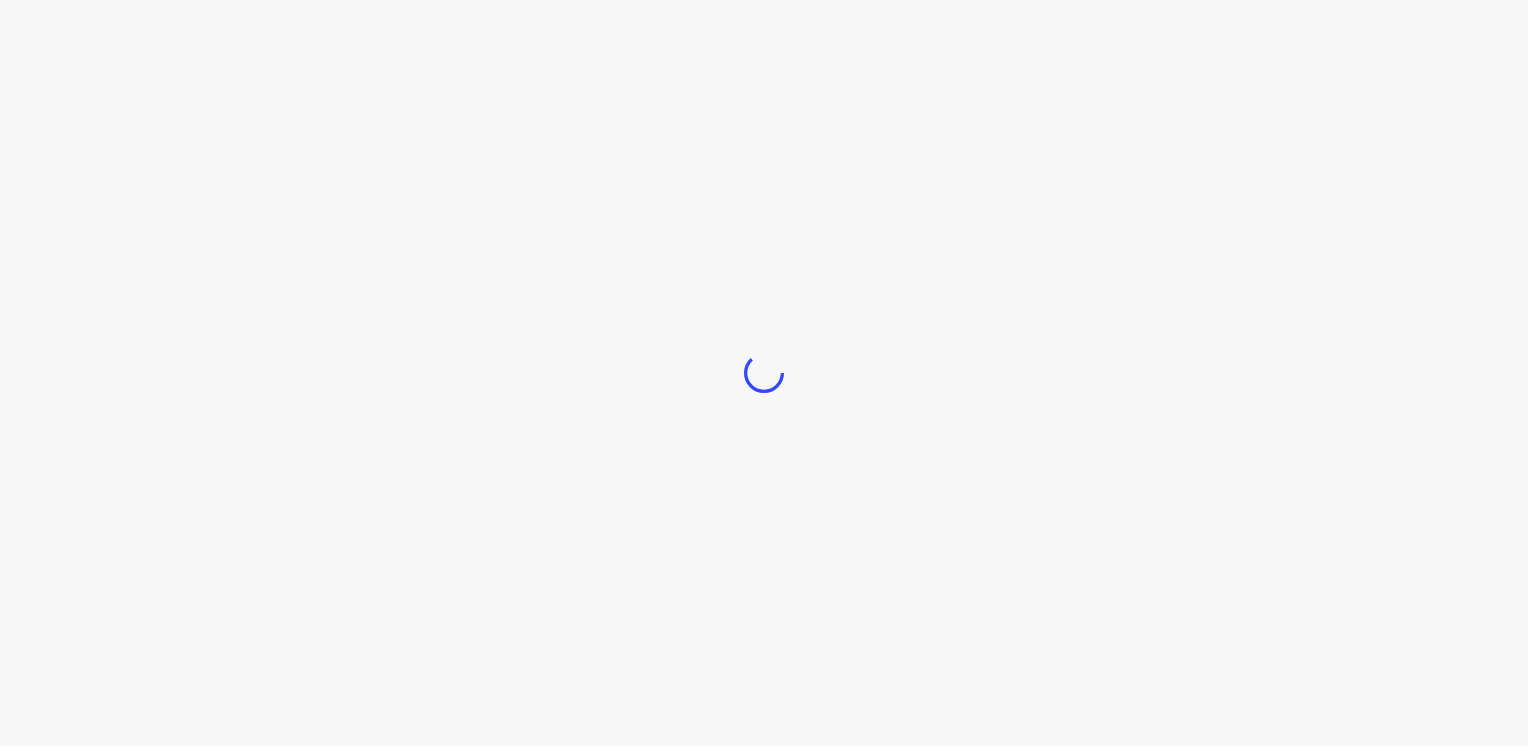 scroll, scrollTop: 0, scrollLeft: 0, axis: both 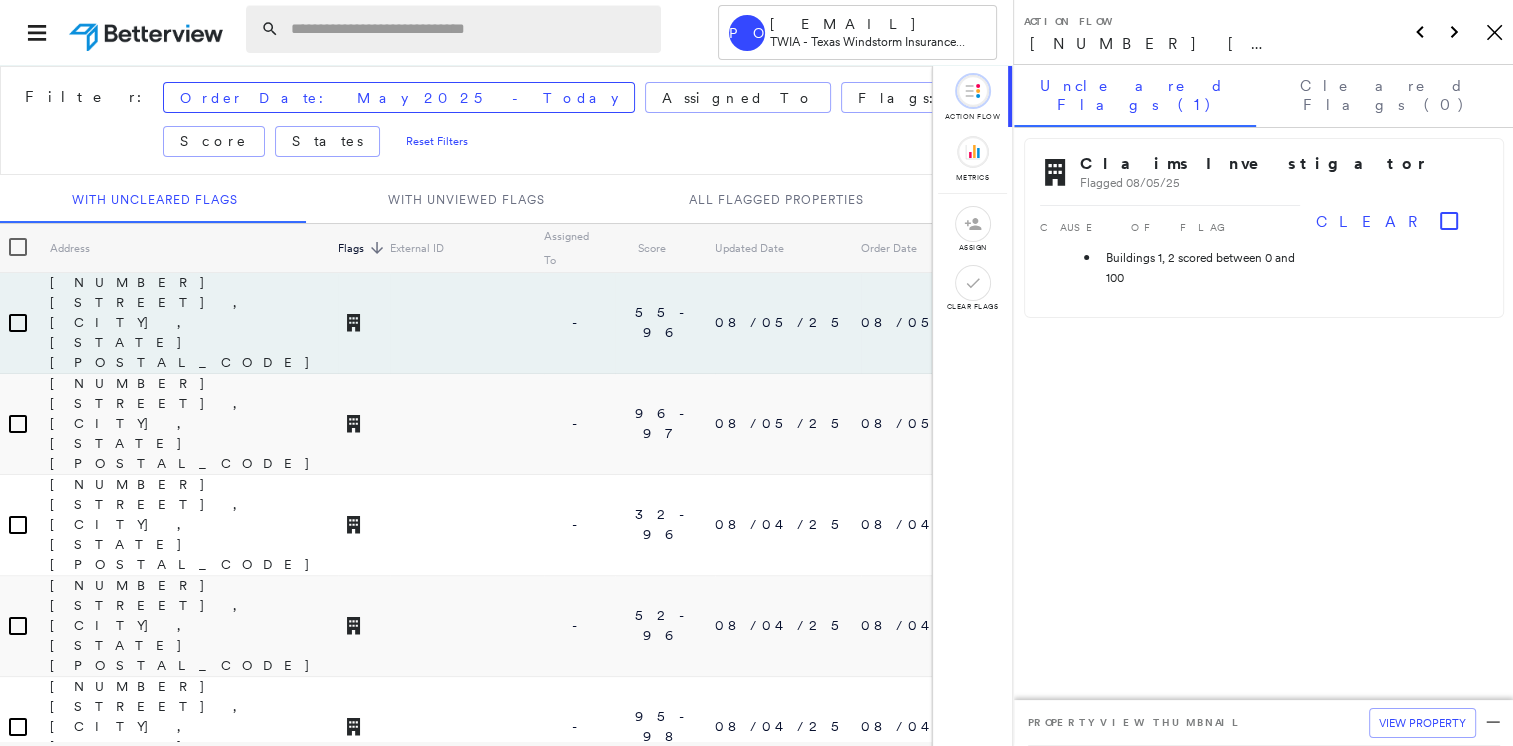 click at bounding box center (470, 29) 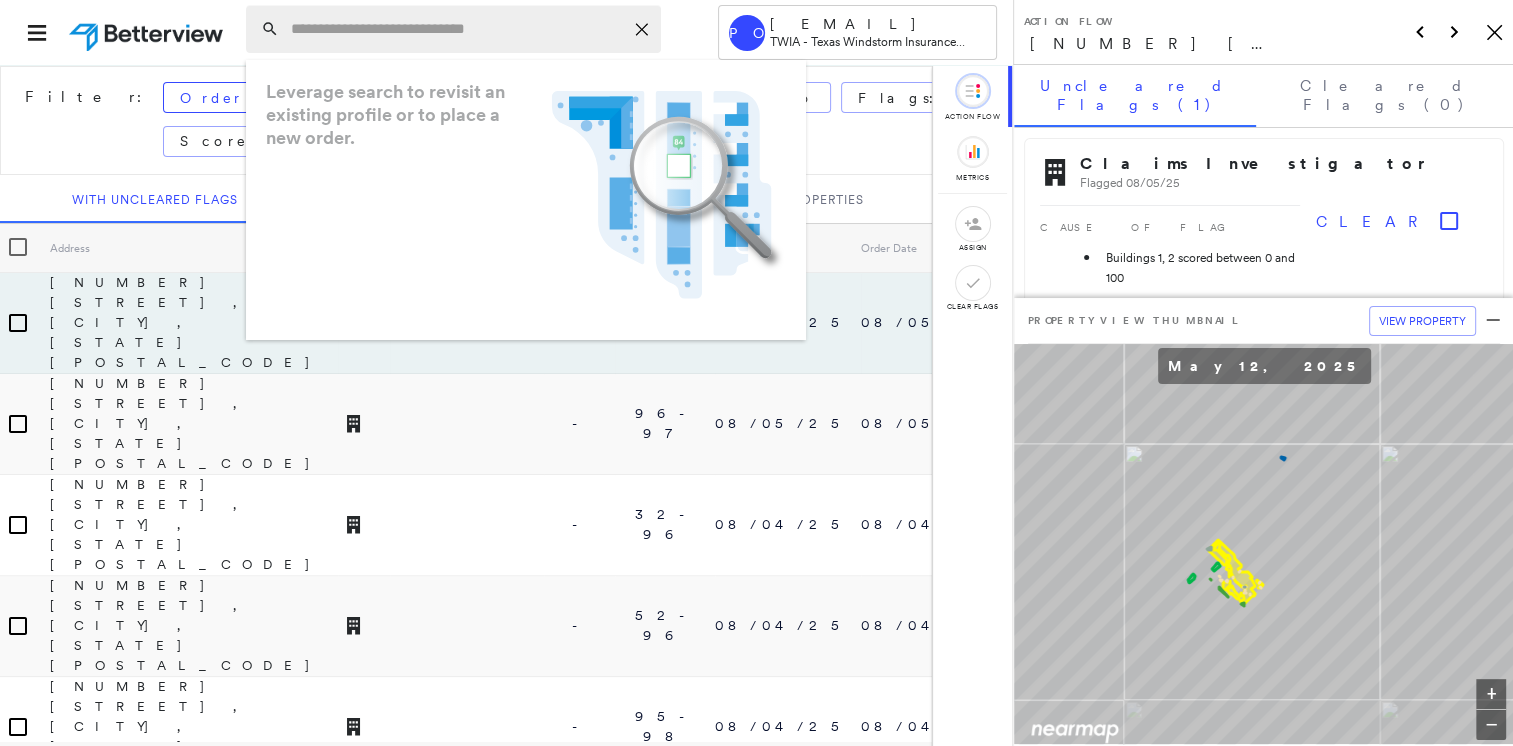 paste on "**********" 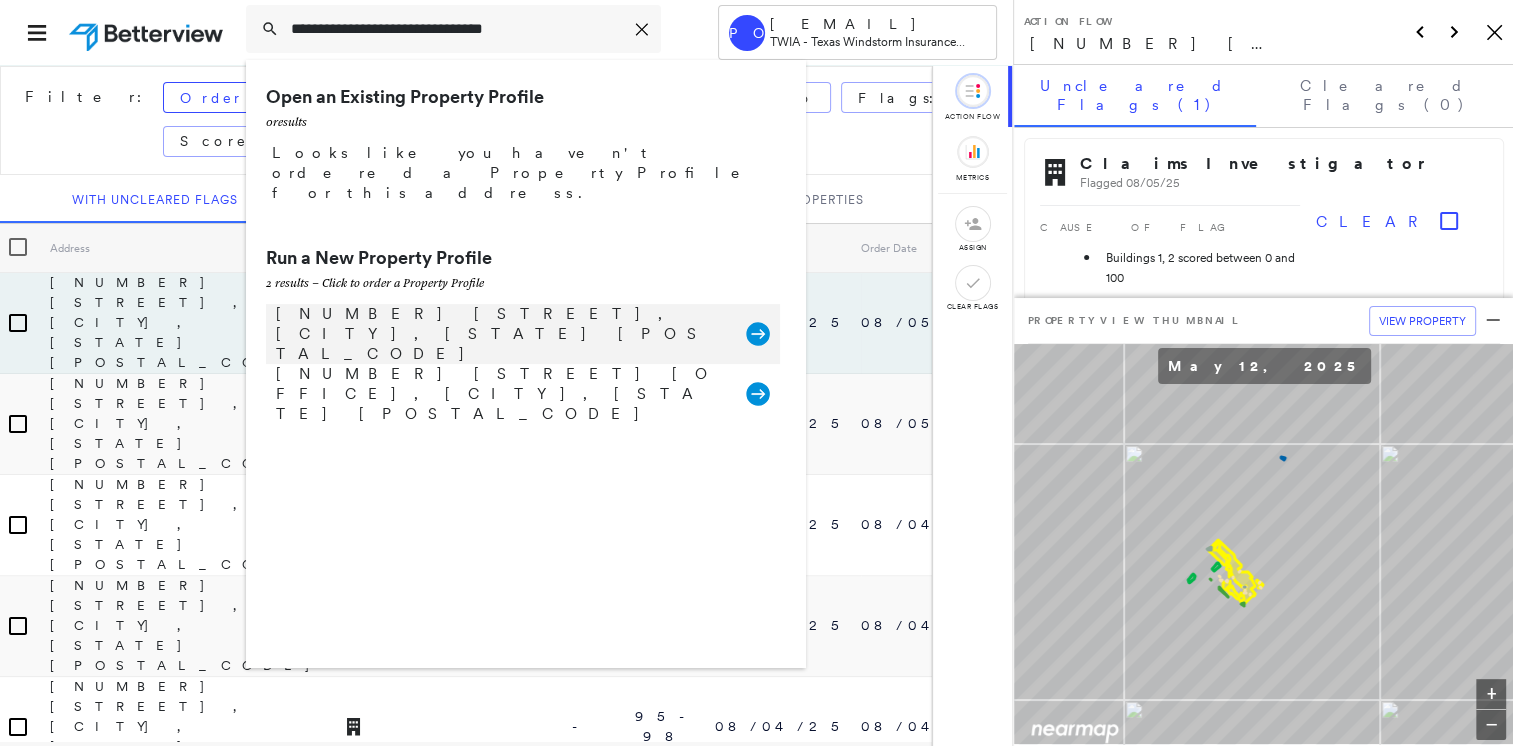 type on "**********" 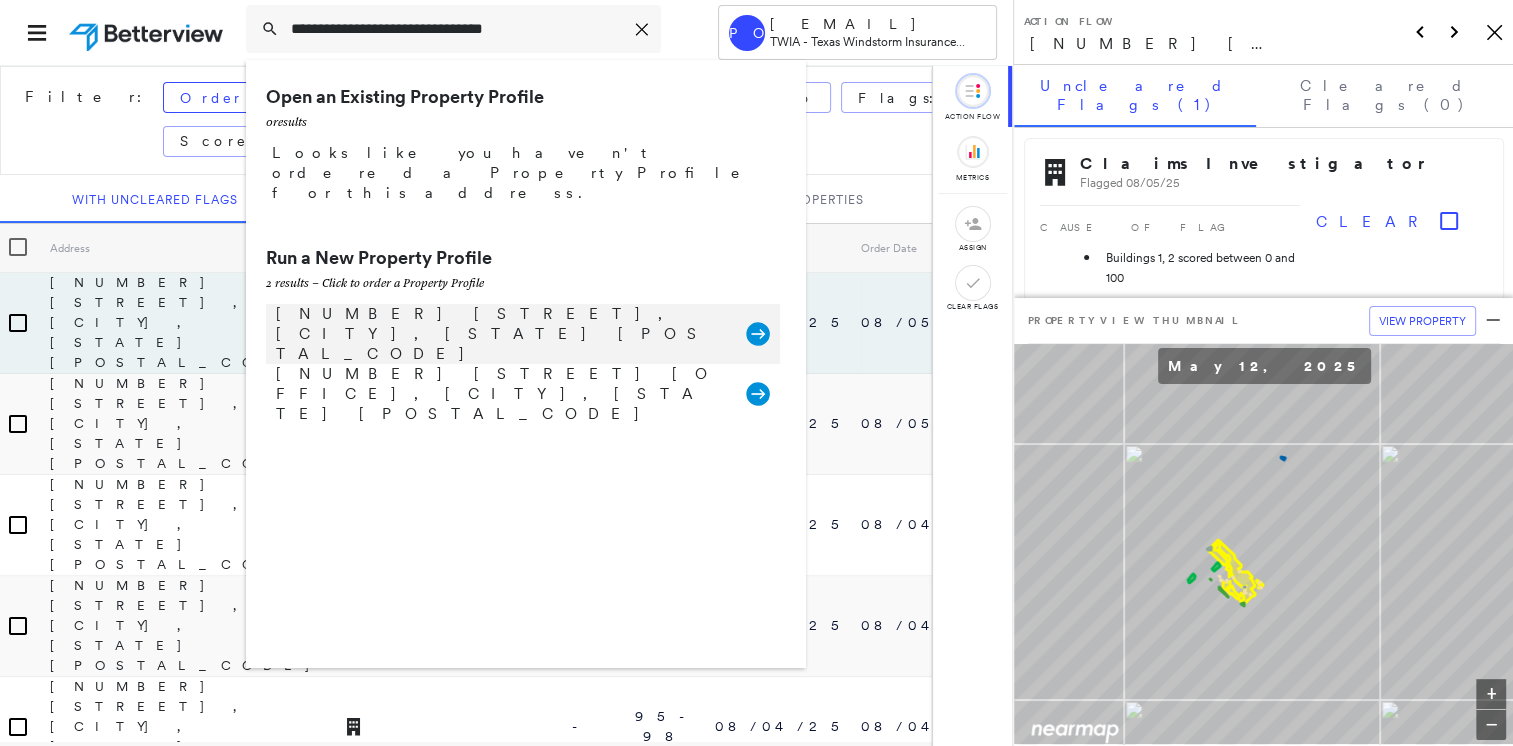 click 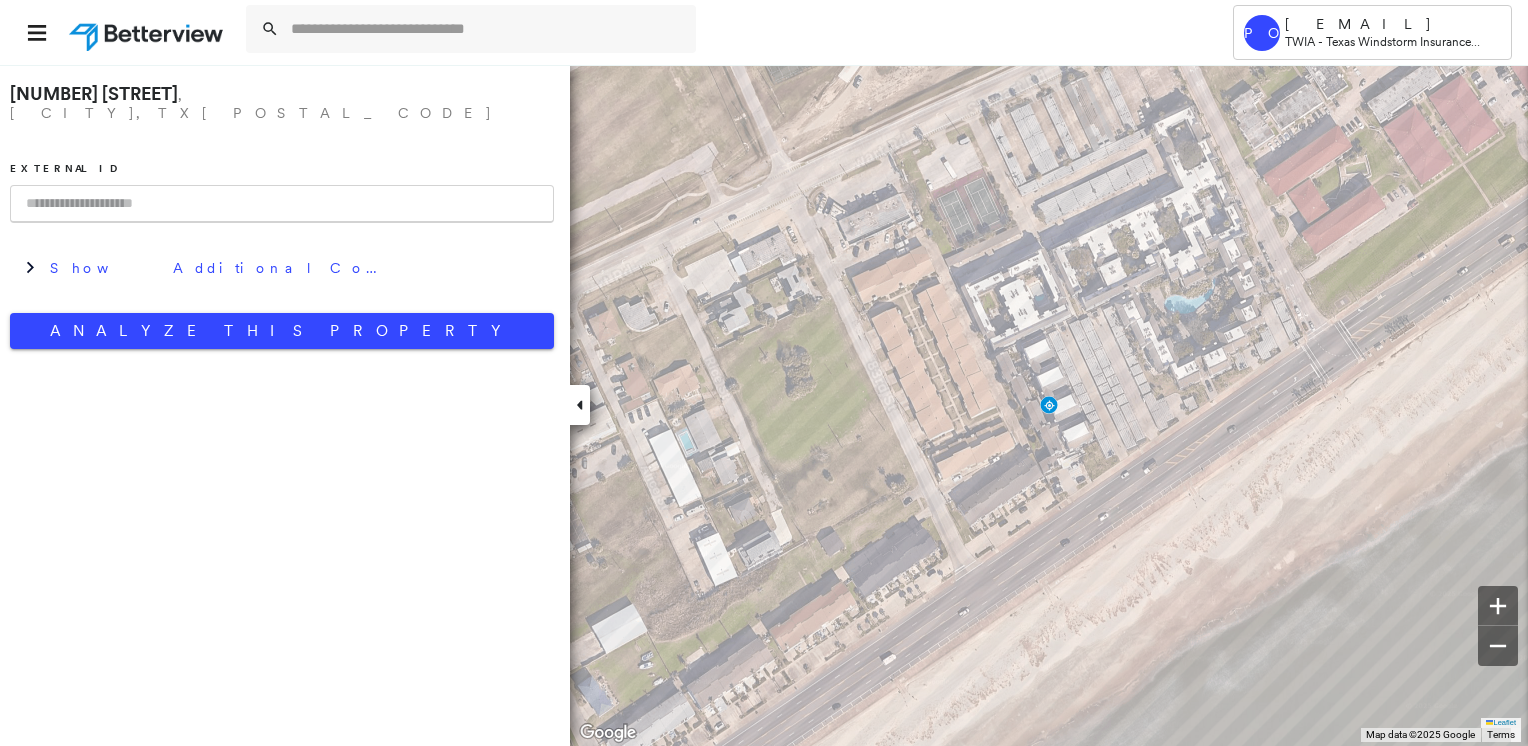 click at bounding box center (282, 204) 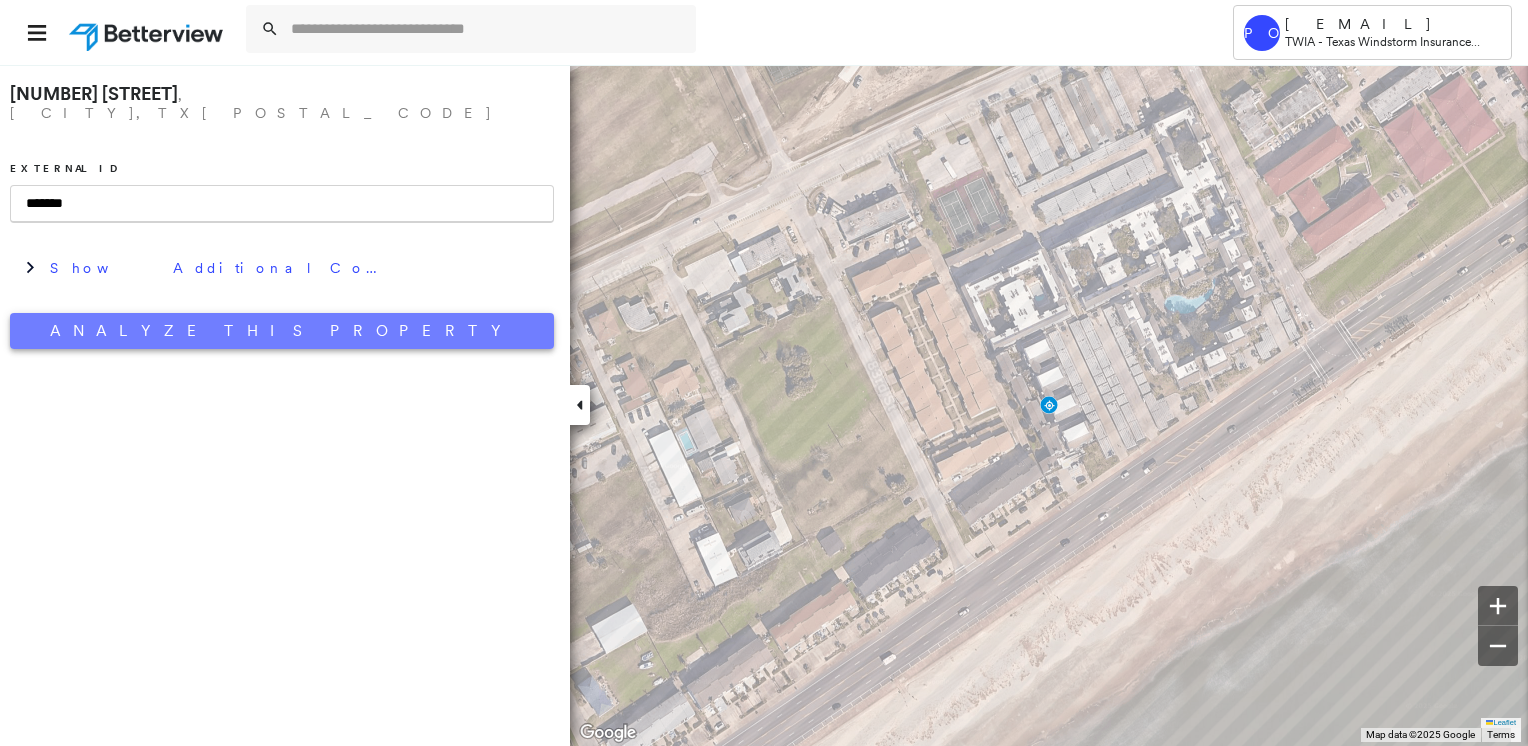 type on "*******" 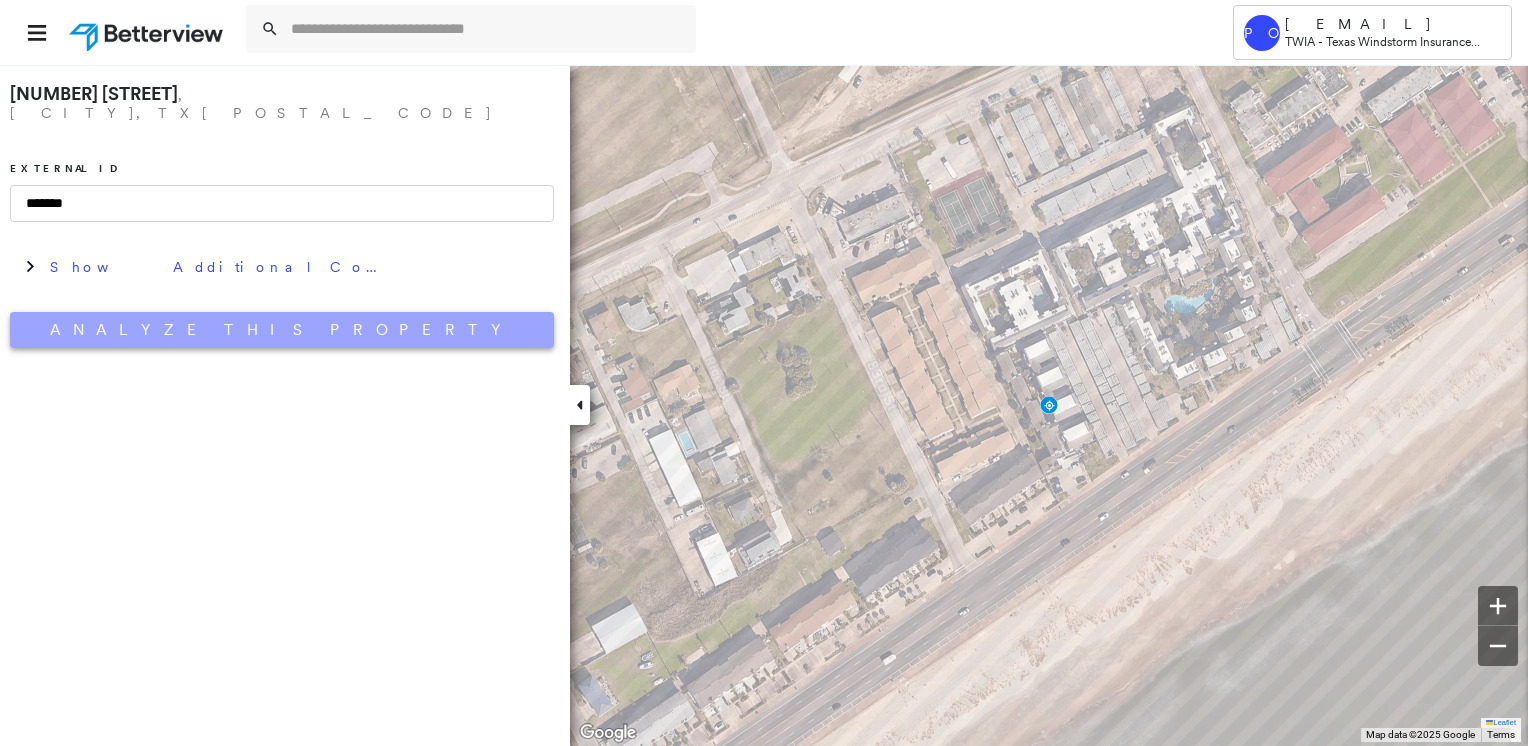 click on "Analyze This Property" at bounding box center [282, 330] 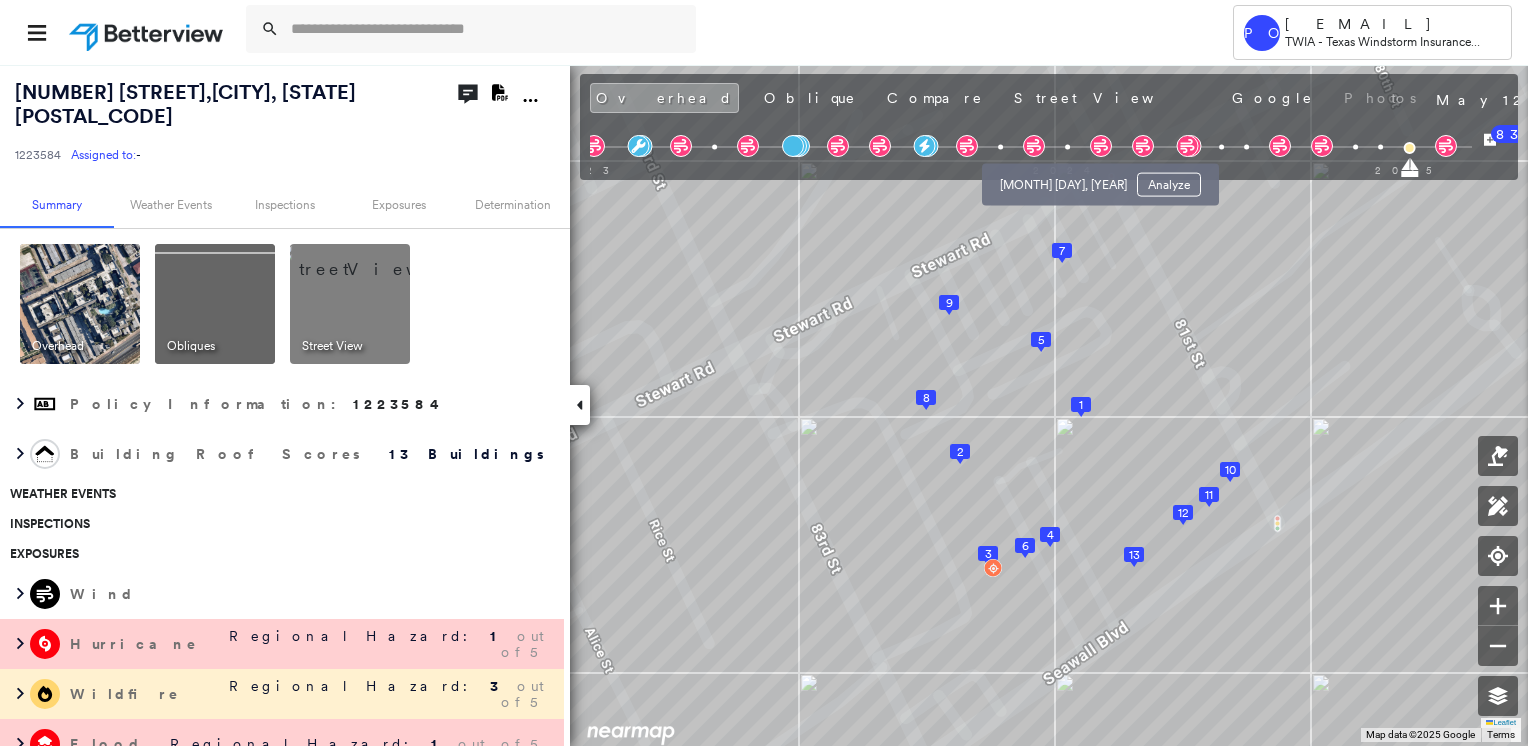 click on "Analyze" at bounding box center [1169, 185] 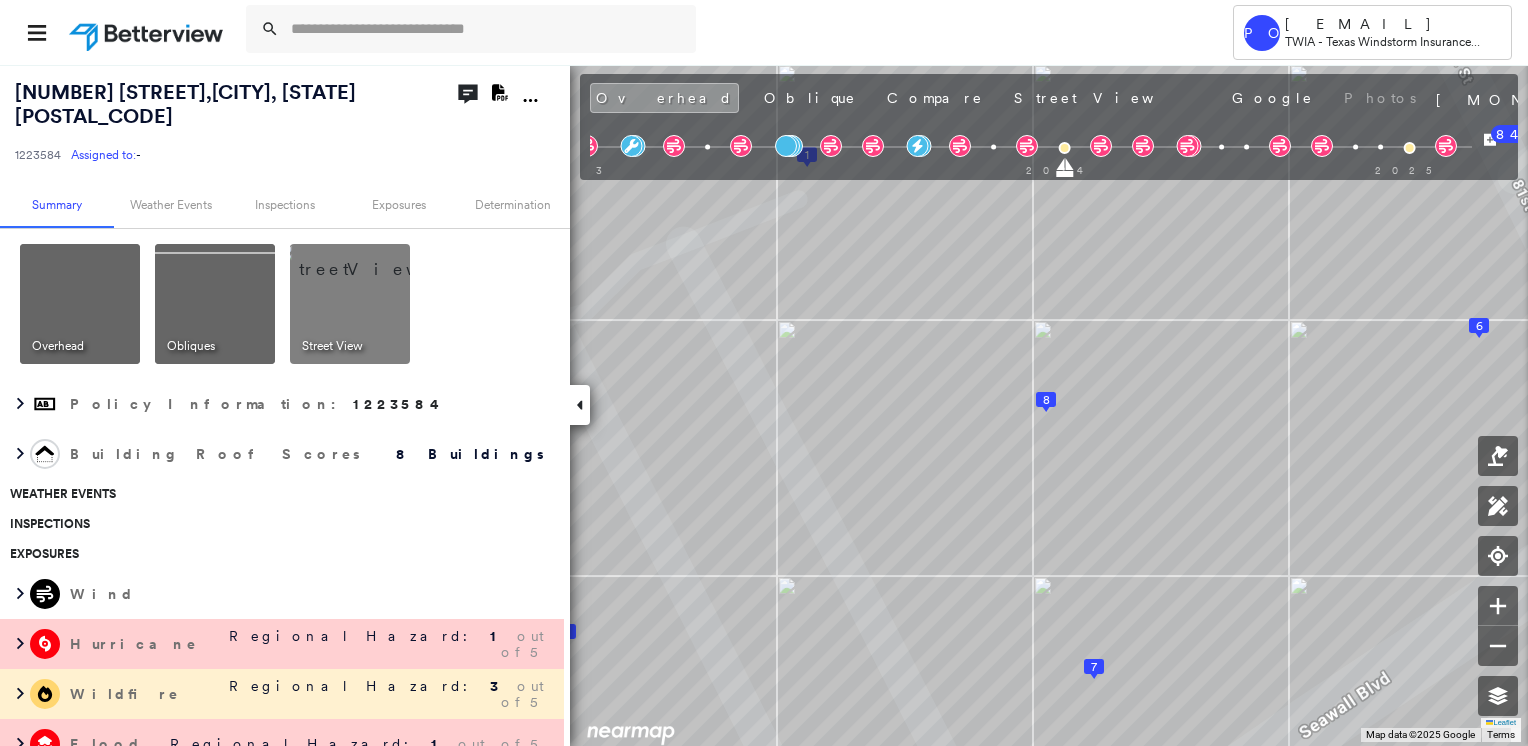click at bounding box center (374, 259) 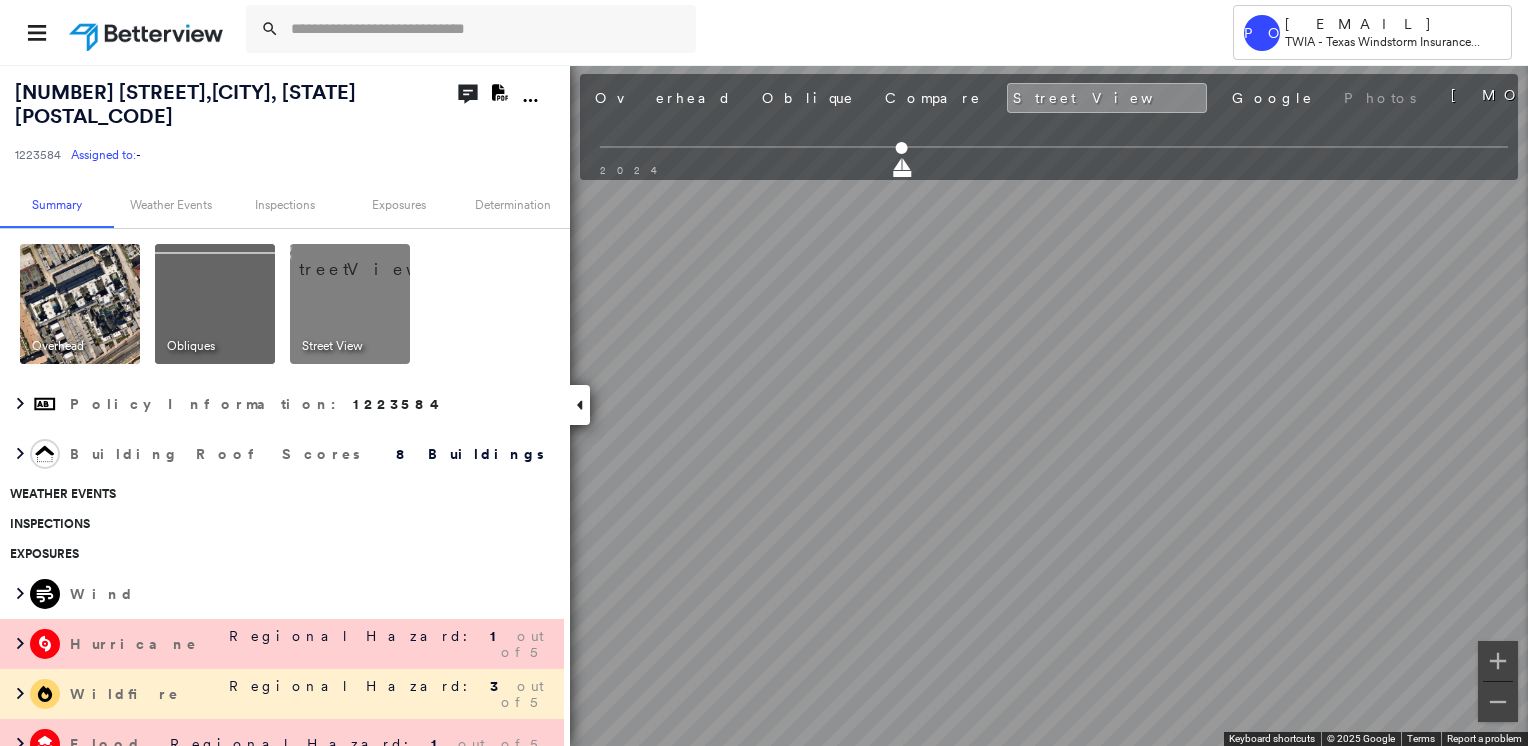 click 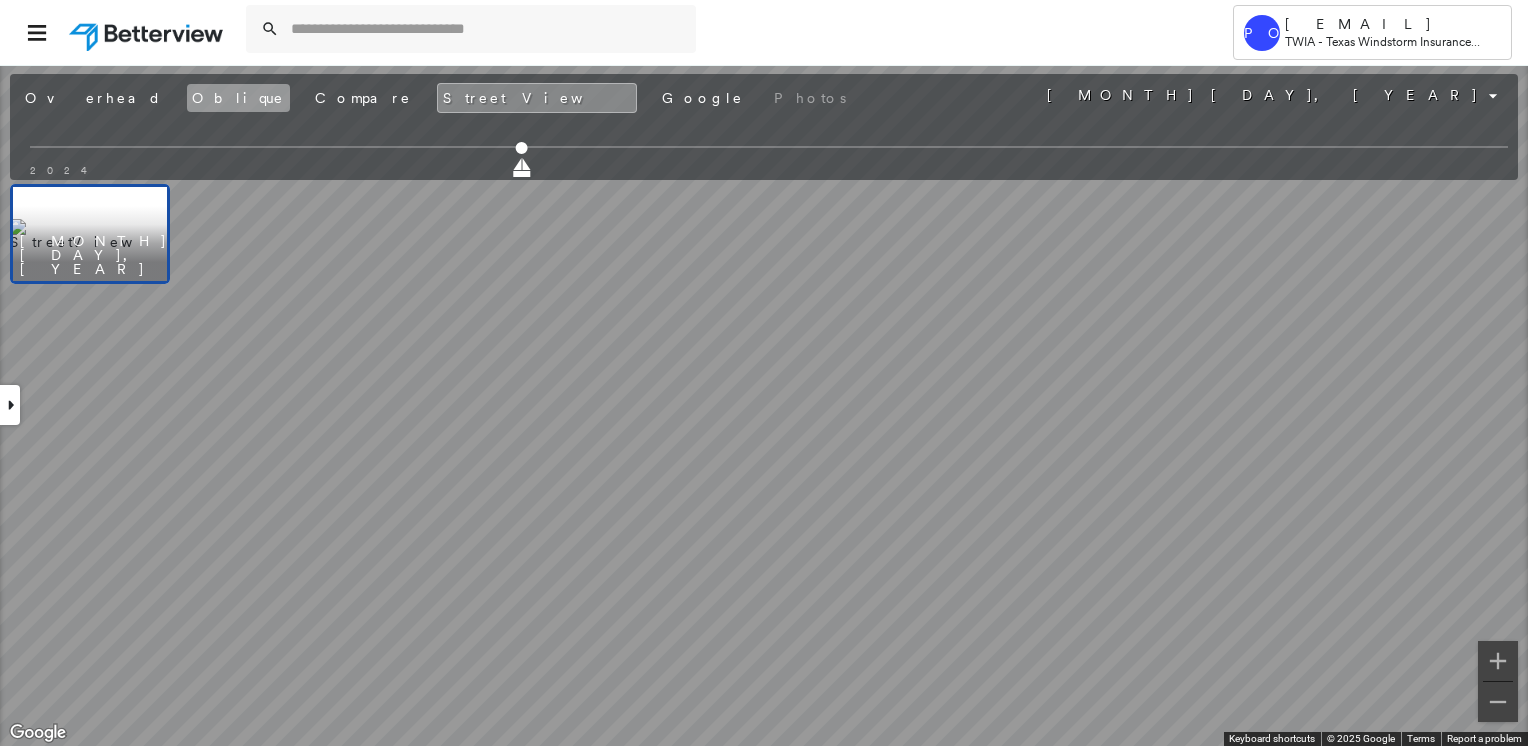 click on "Oblique" at bounding box center (238, 98) 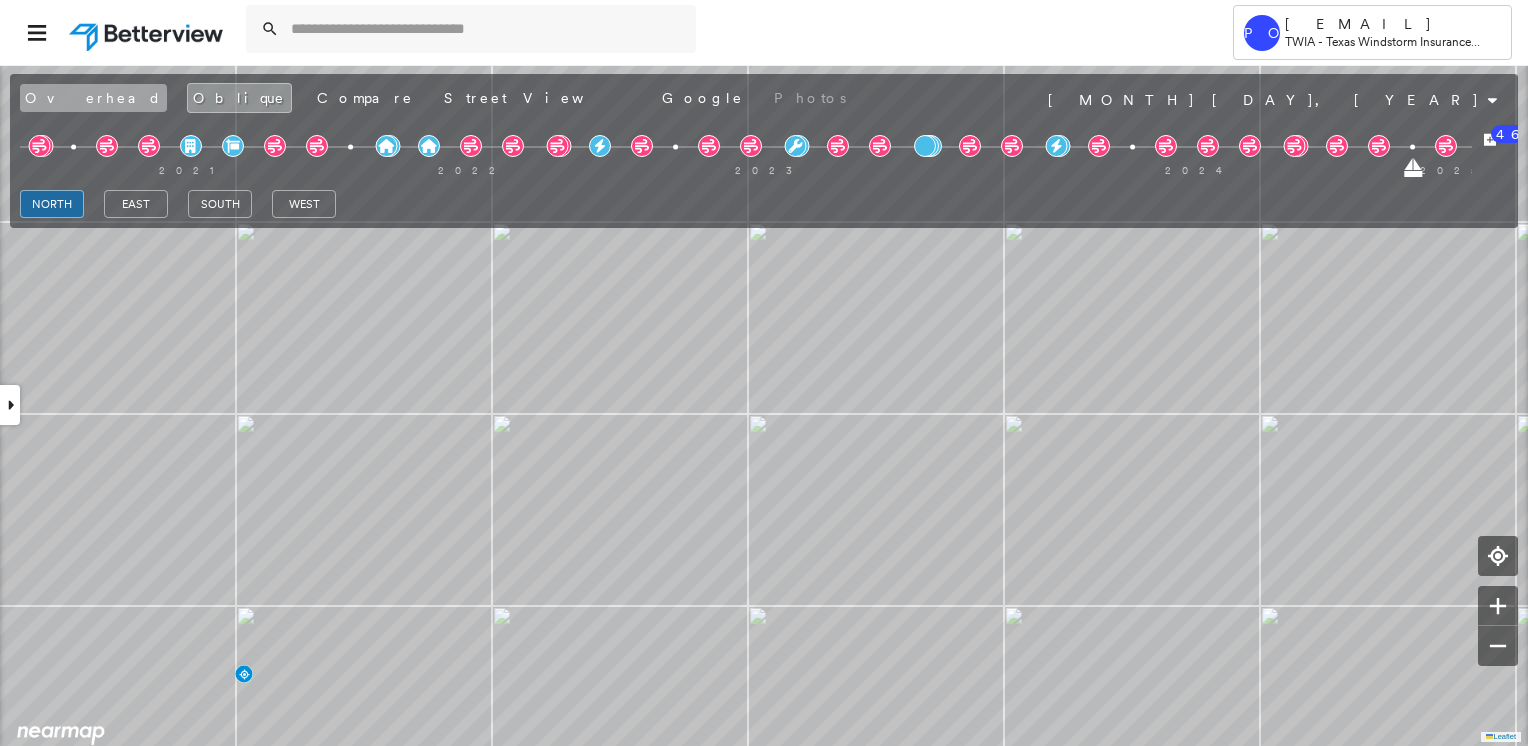 click on "Overhead" at bounding box center [93, 98] 